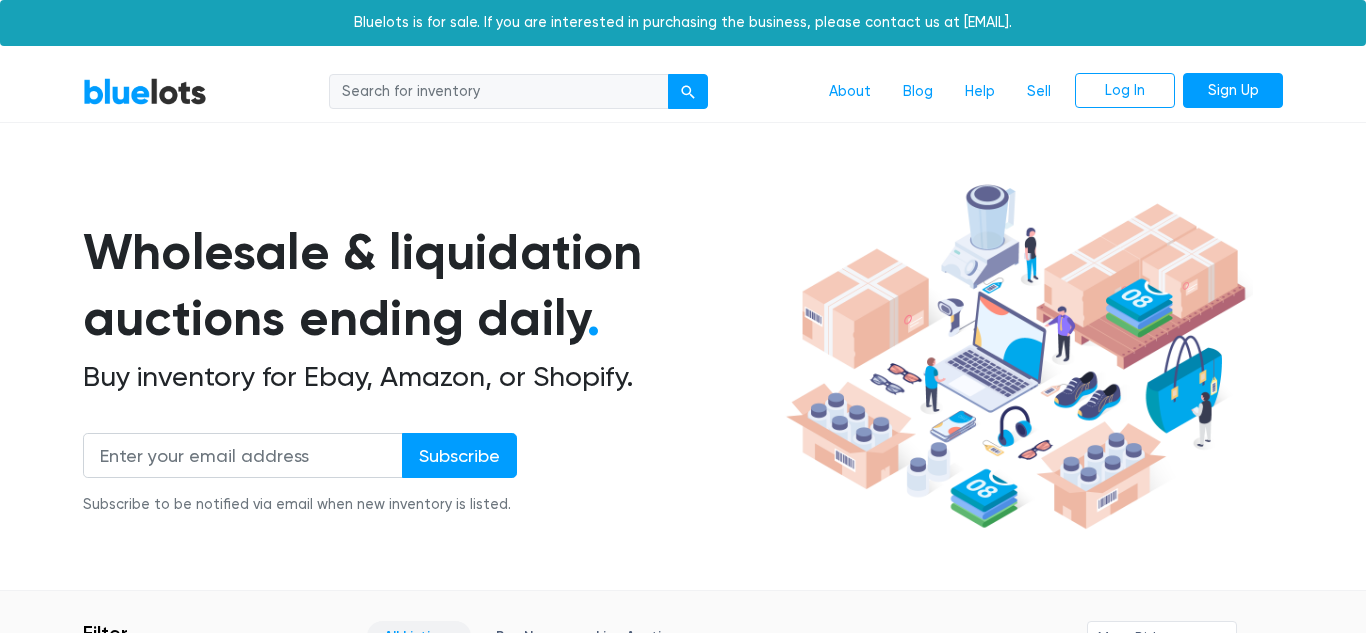 scroll, scrollTop: 0, scrollLeft: 0, axis: both 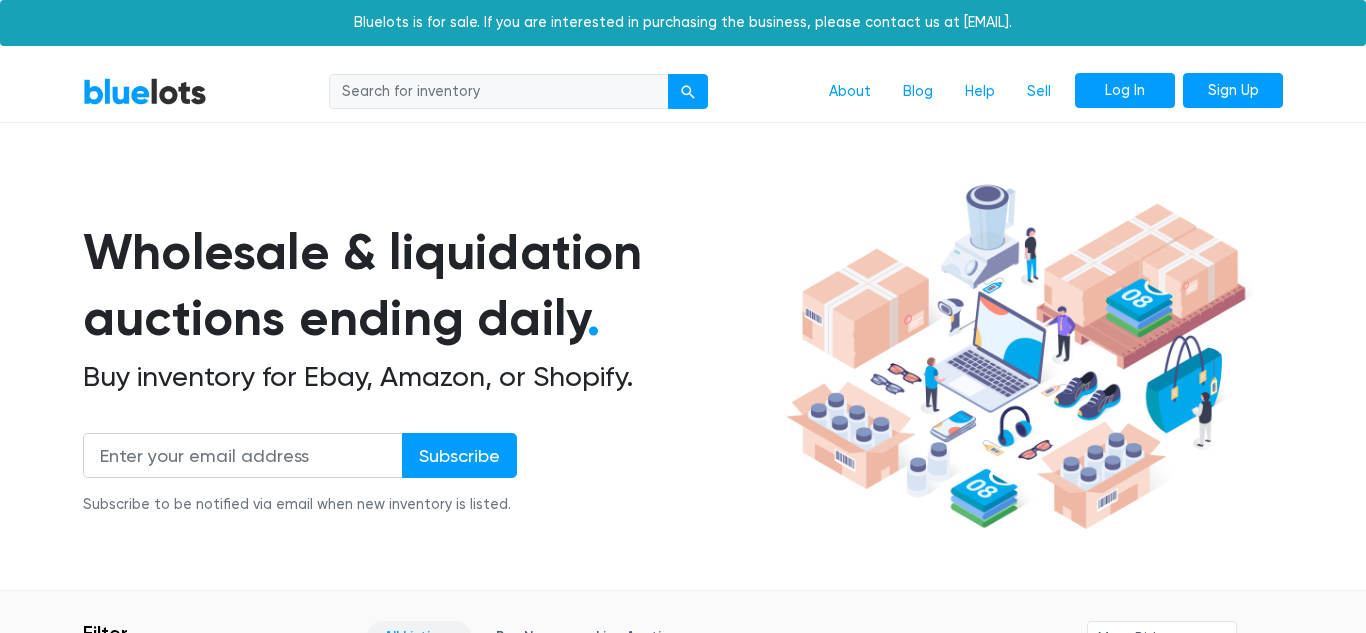 click on "Log In" at bounding box center (1125, 91) 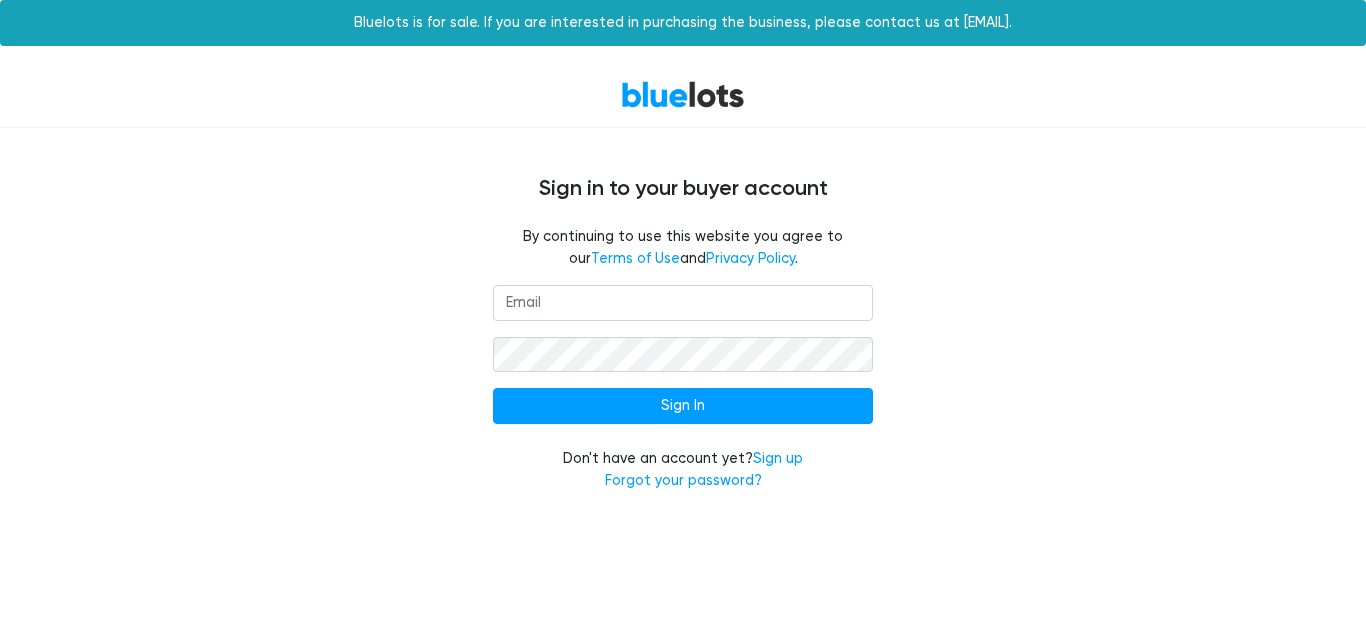 scroll, scrollTop: 0, scrollLeft: 0, axis: both 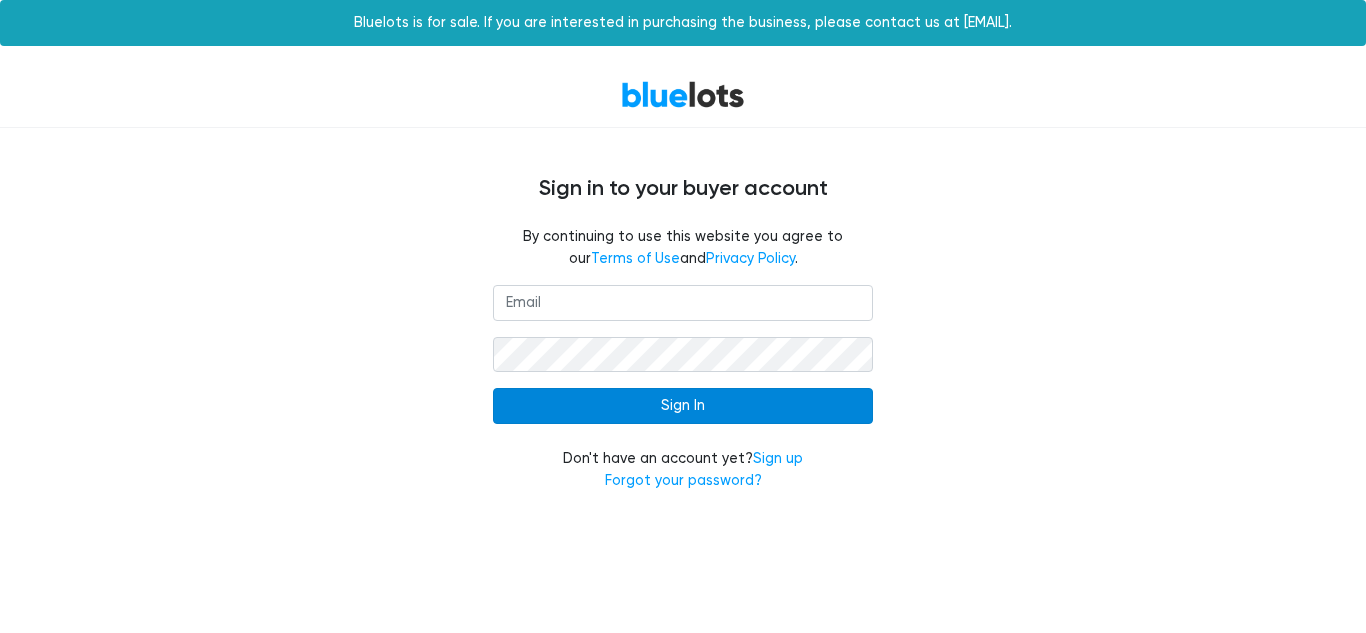 type on "[USERNAME]@[DOMAIN]" 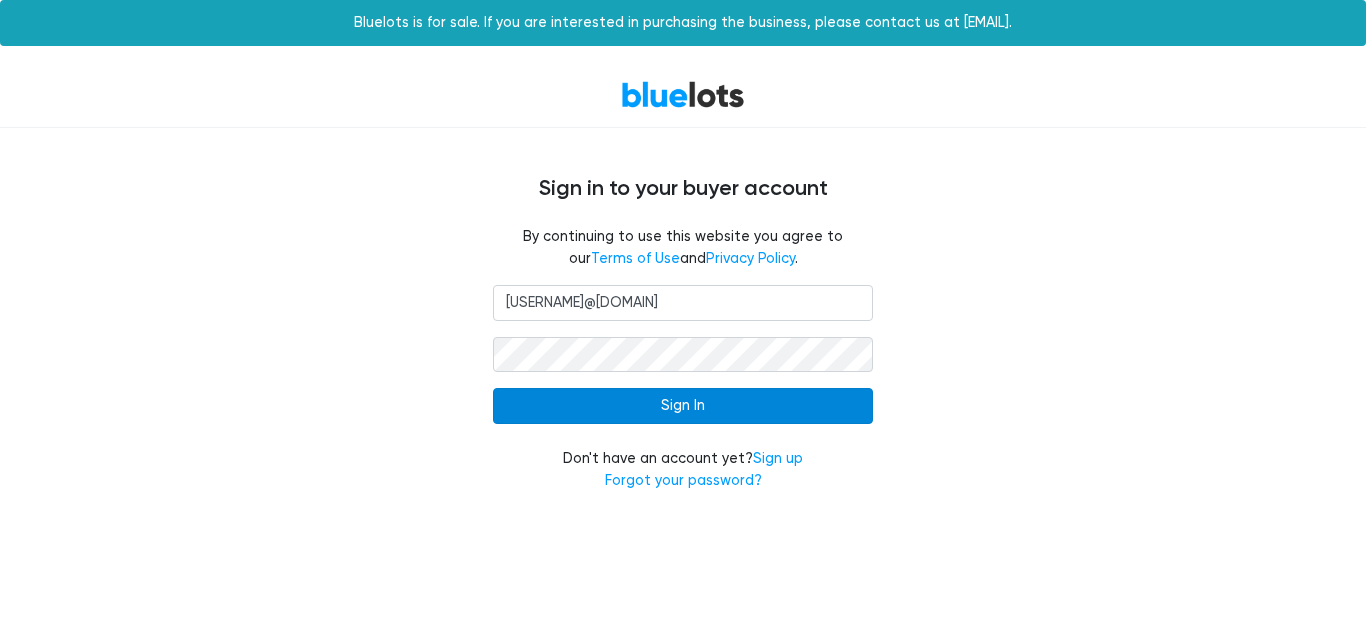 click on "Sign In" at bounding box center [683, 406] 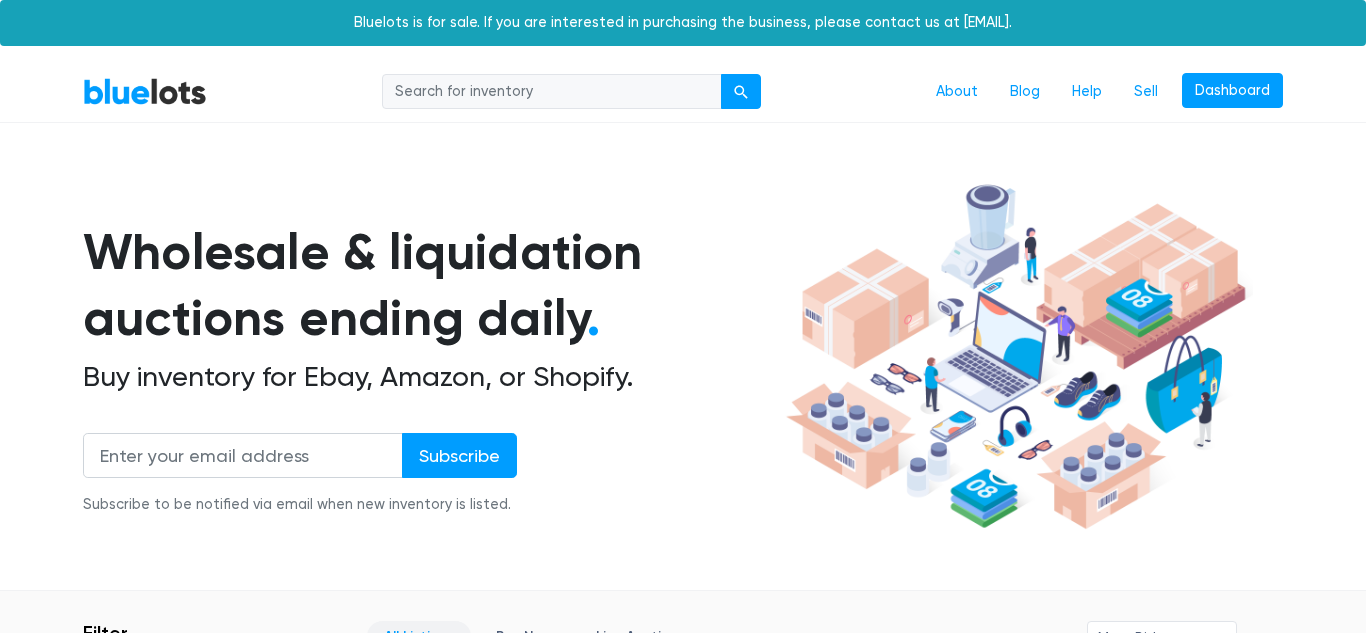 scroll, scrollTop: 0, scrollLeft: 0, axis: both 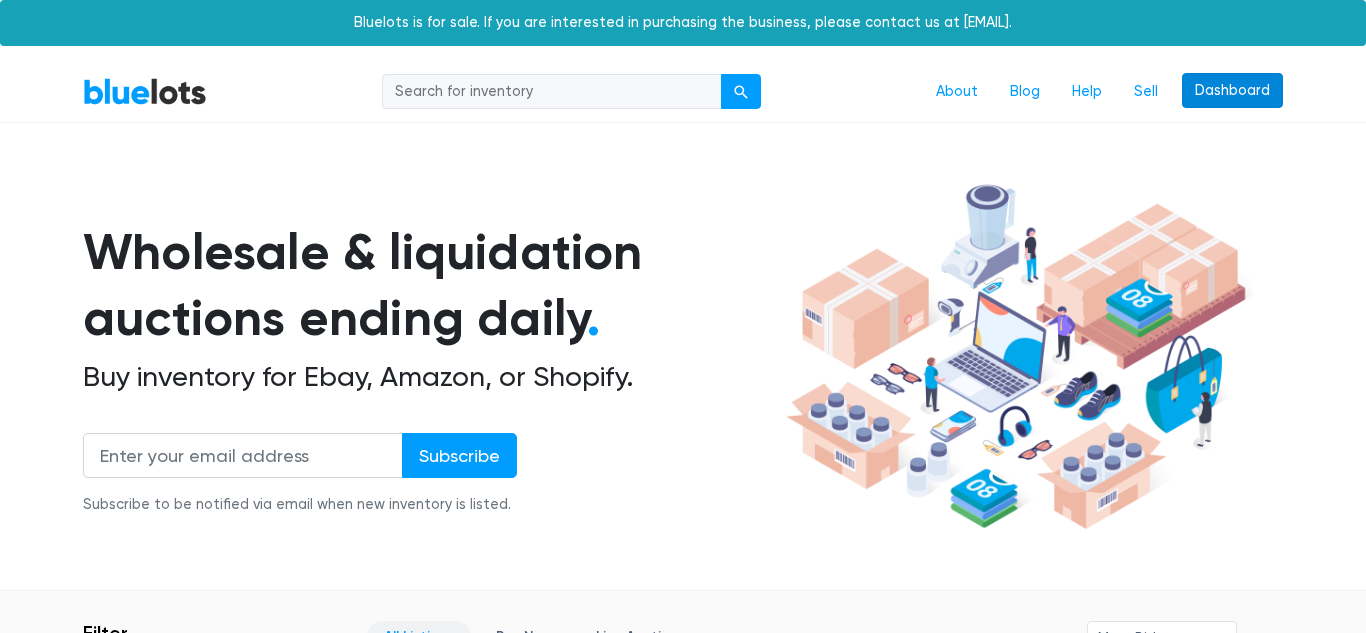 click on "Dashboard" at bounding box center (1232, 91) 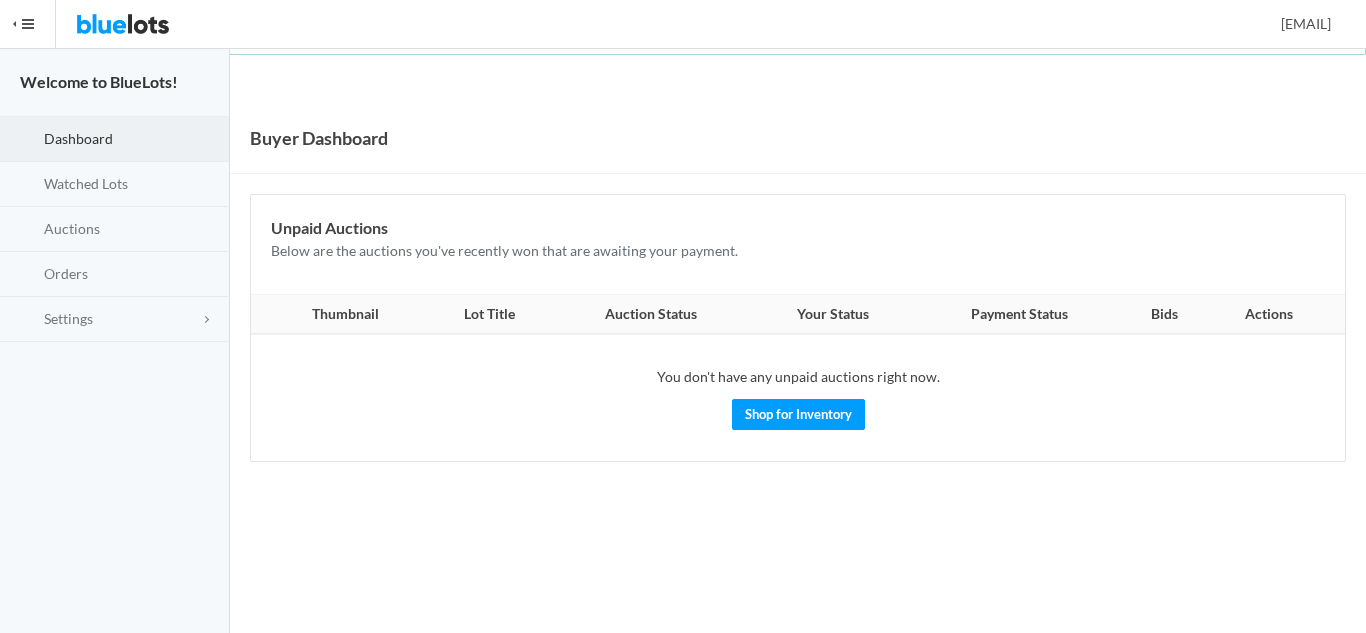 scroll, scrollTop: 0, scrollLeft: 0, axis: both 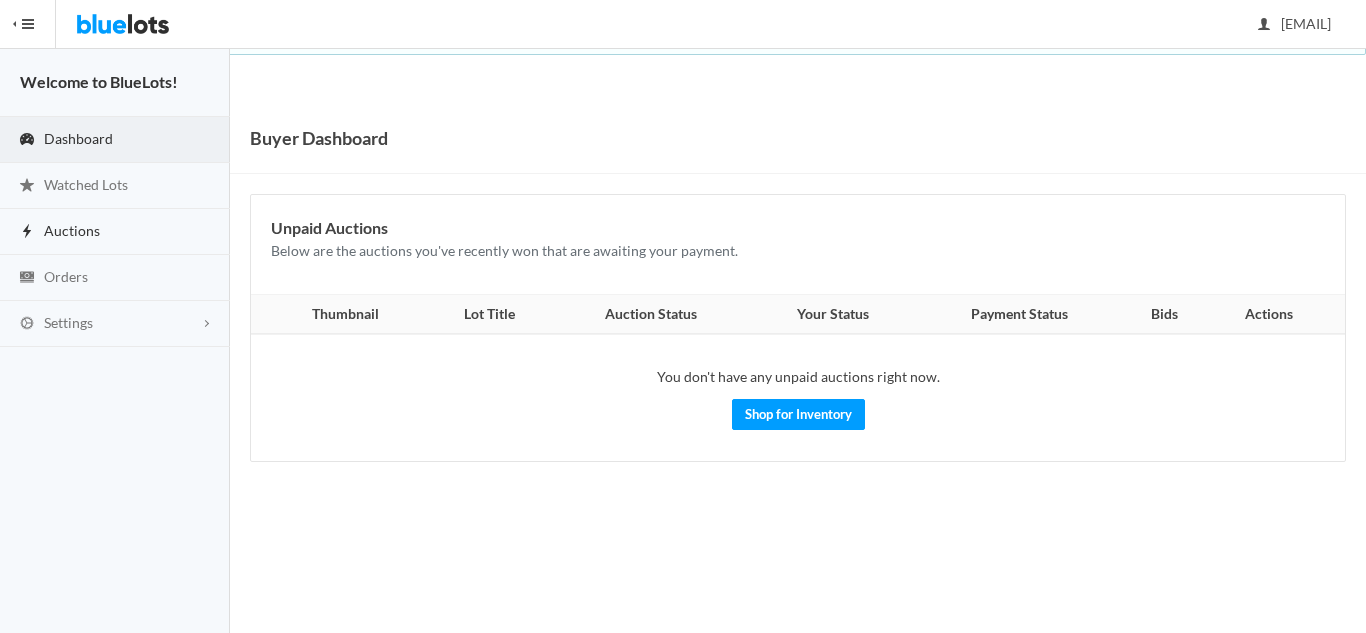 click on "Auctions" at bounding box center (115, 232) 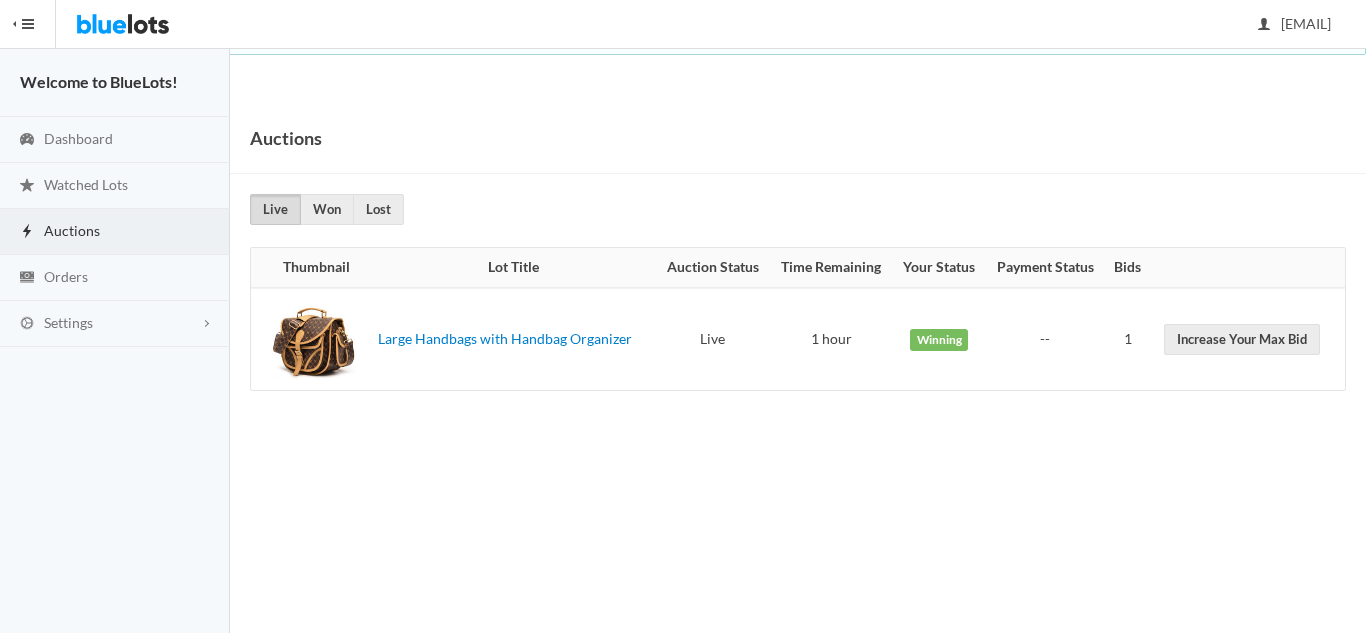scroll, scrollTop: 0, scrollLeft: 0, axis: both 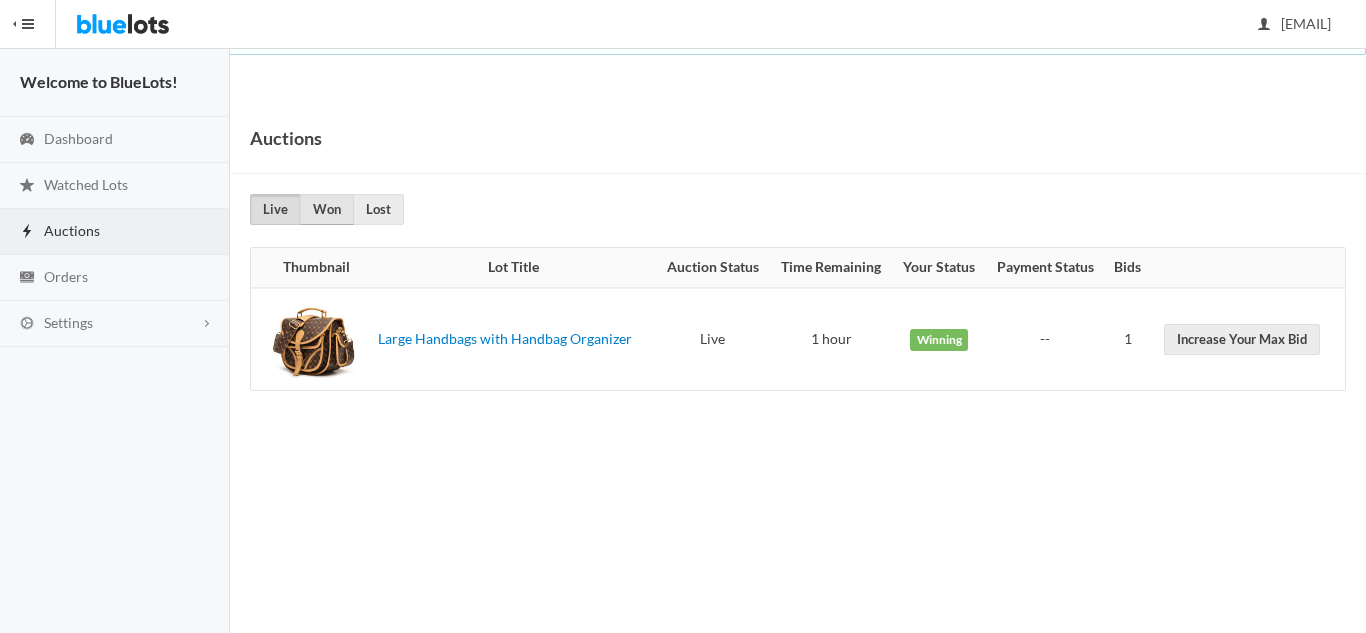 click on "Won" at bounding box center [327, 209] 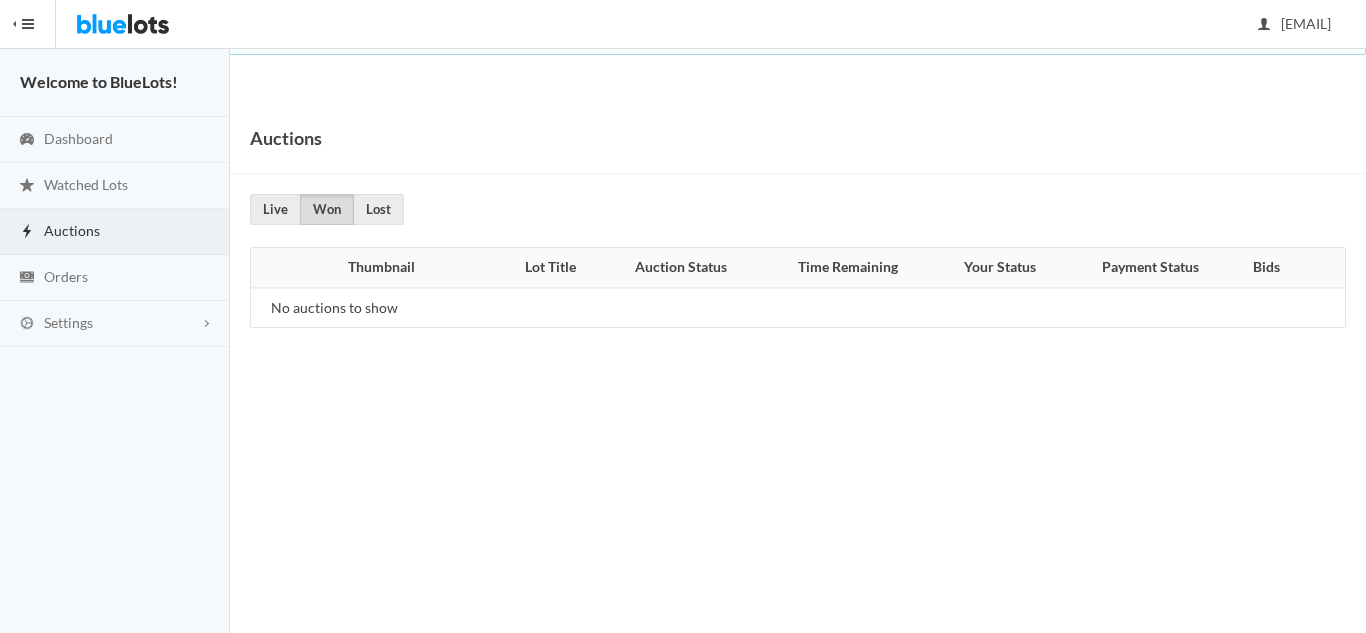 scroll, scrollTop: 0, scrollLeft: 0, axis: both 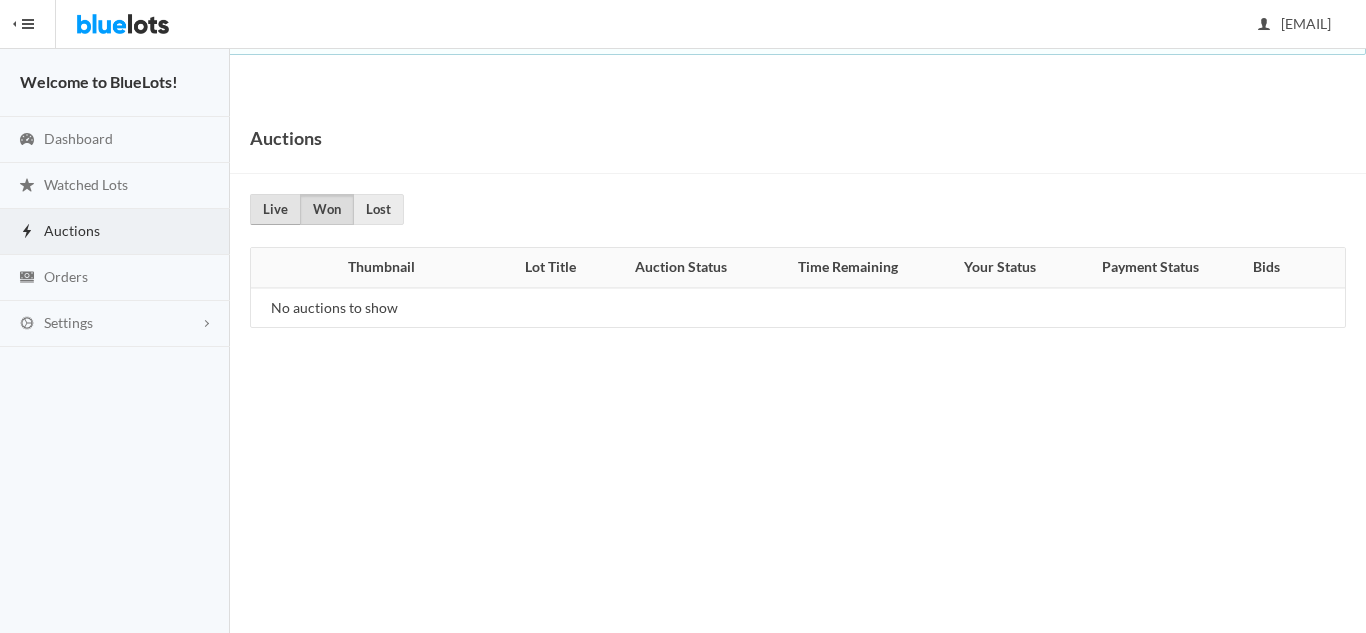 click on "Live" at bounding box center (275, 209) 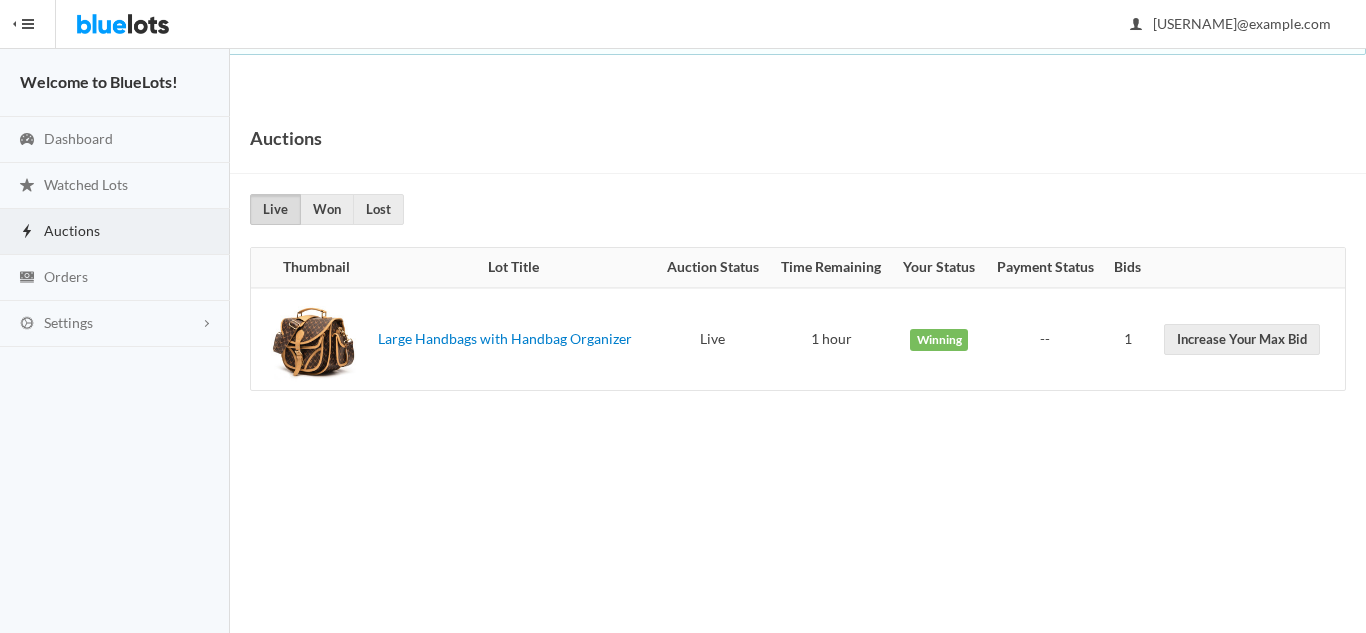 scroll, scrollTop: 0, scrollLeft: 0, axis: both 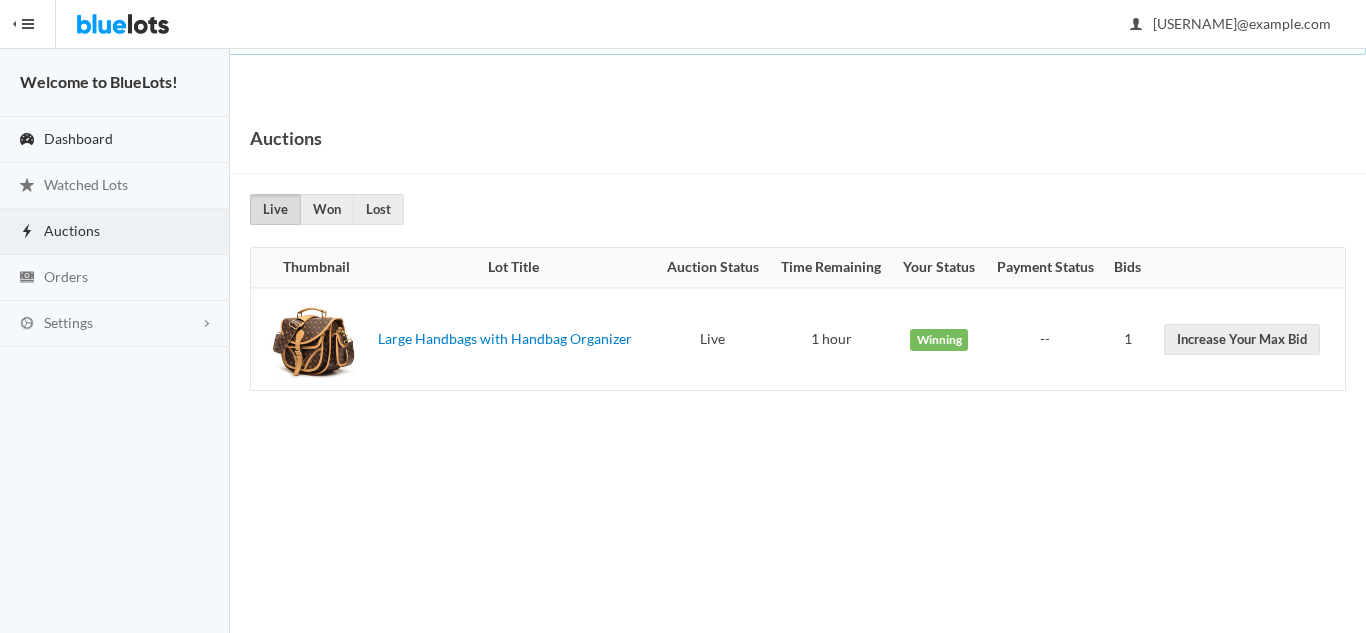 click on "Dashboard" at bounding box center (115, 140) 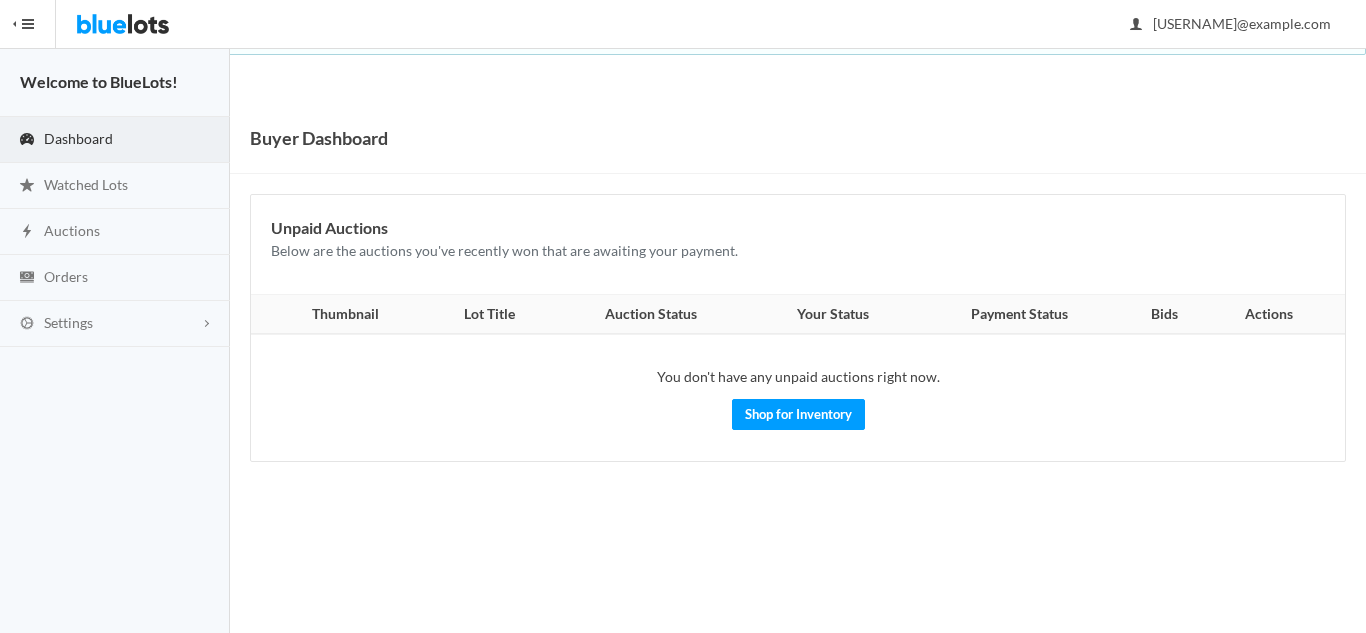 scroll, scrollTop: 0, scrollLeft: 0, axis: both 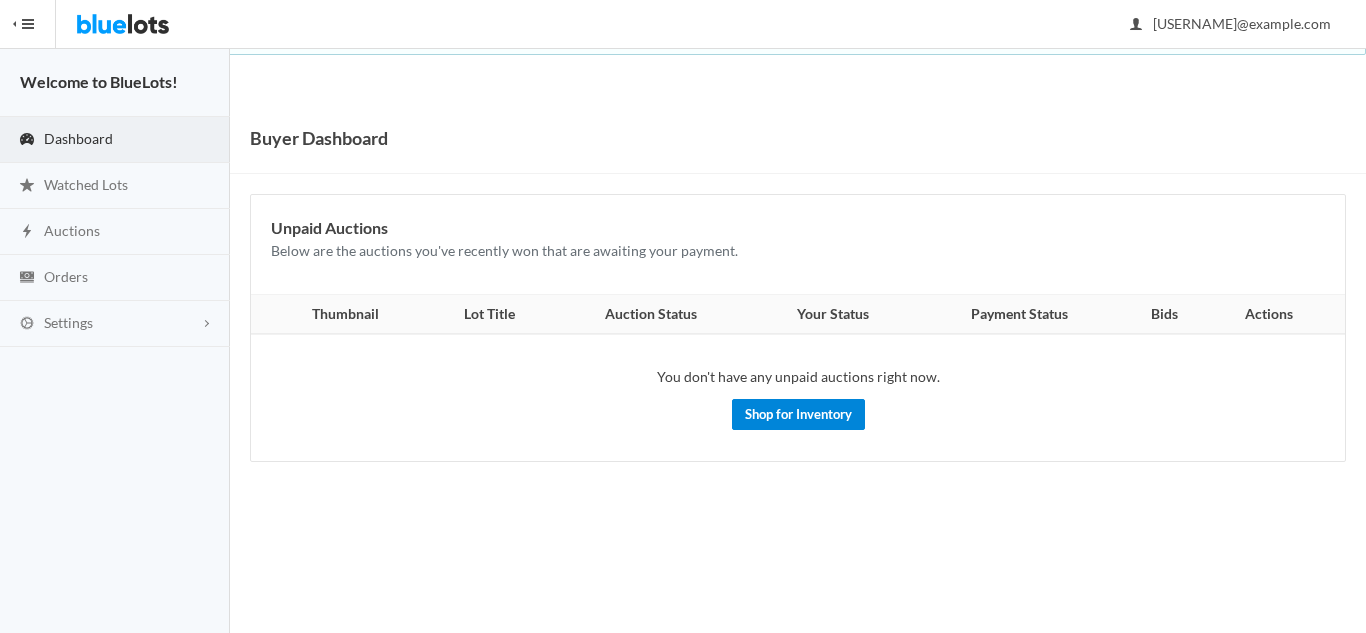 click on "Shop for Inventory" at bounding box center [798, 414] 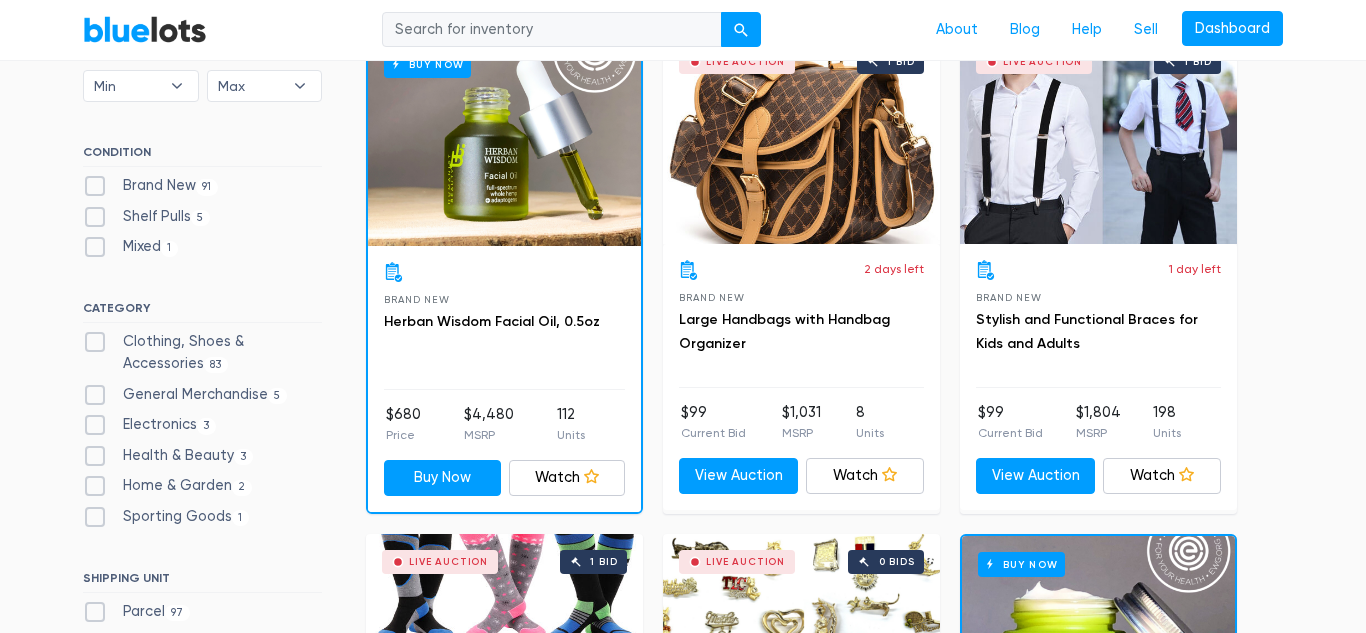 scroll, scrollTop: 640, scrollLeft: 0, axis: vertical 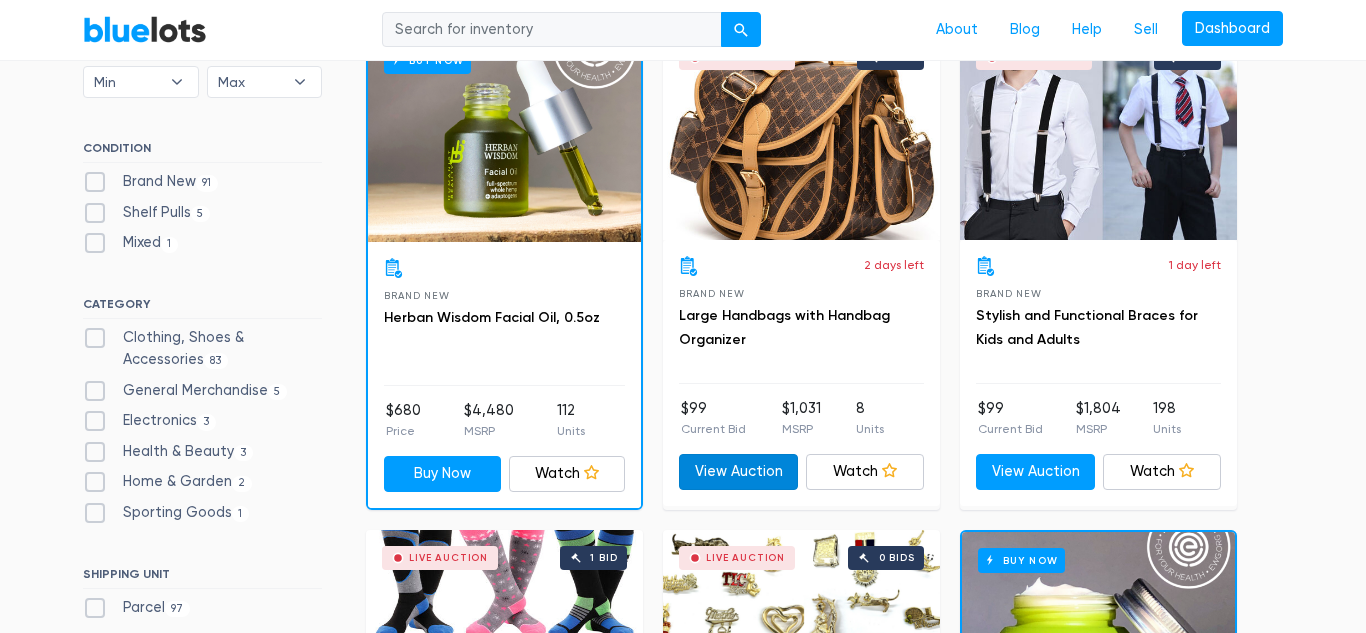 click on "View Auction" at bounding box center (738, 472) 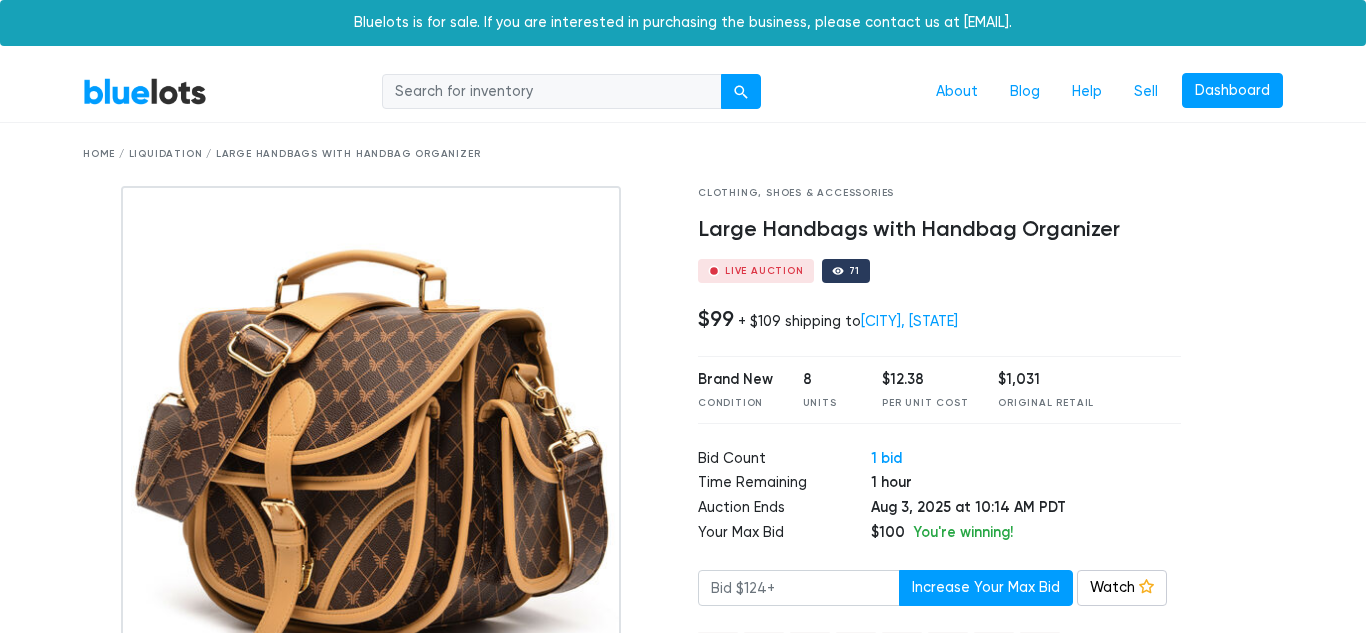 scroll, scrollTop: 0, scrollLeft: 0, axis: both 